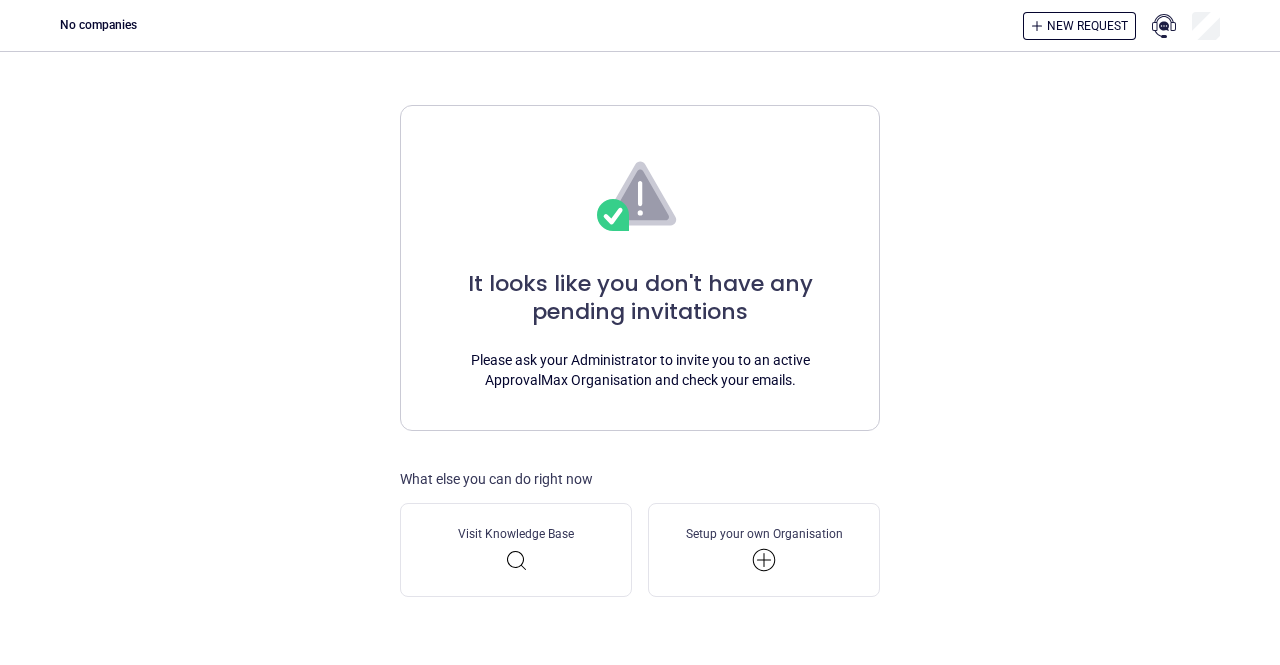 scroll, scrollTop: 0, scrollLeft: 0, axis: both 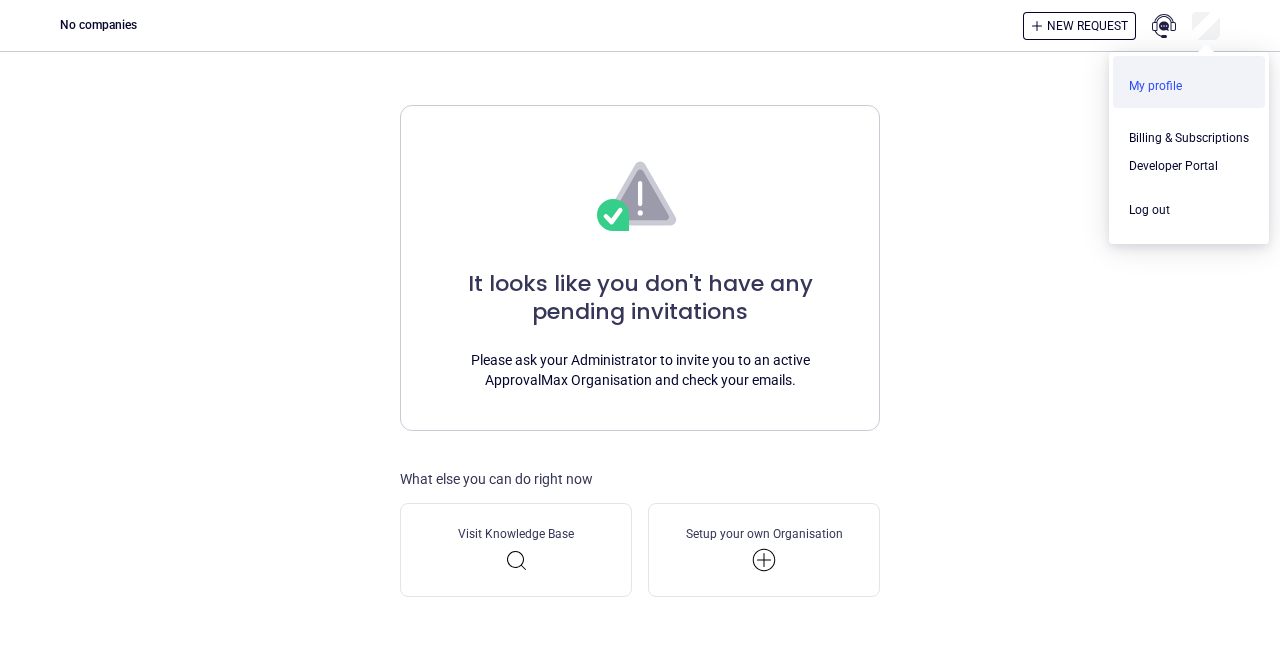 click at bounding box center (1189, 86) 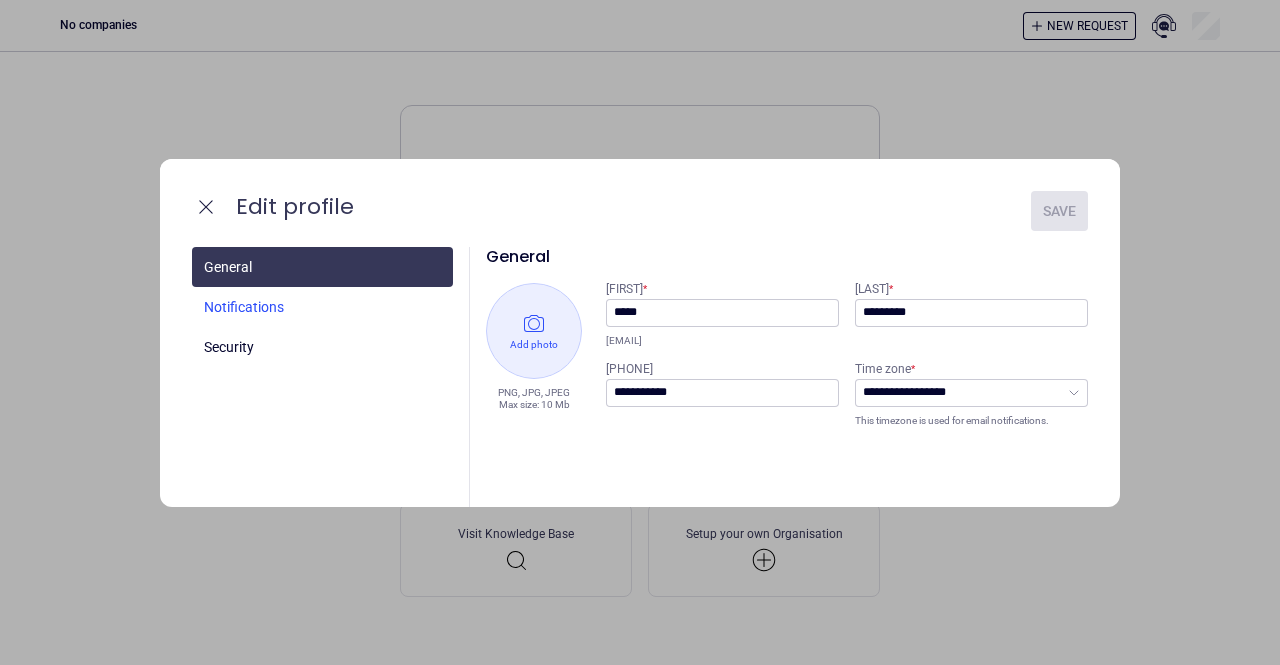 click at bounding box center [322, 307] 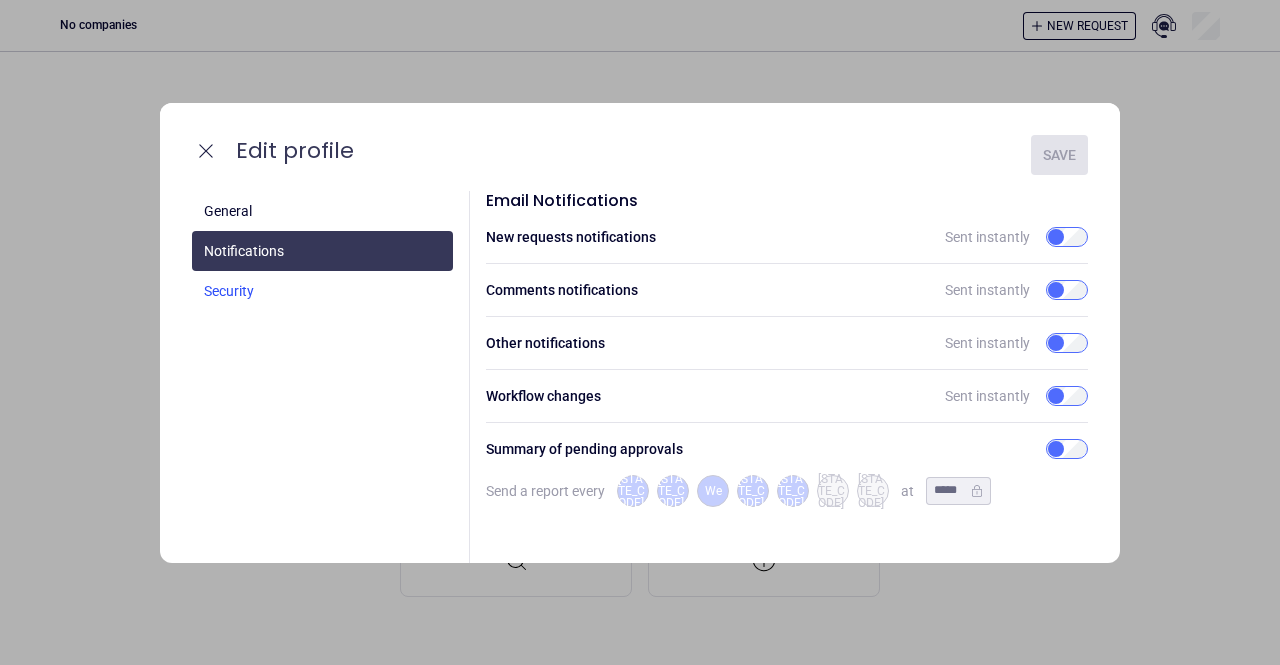 click at bounding box center (322, 291) 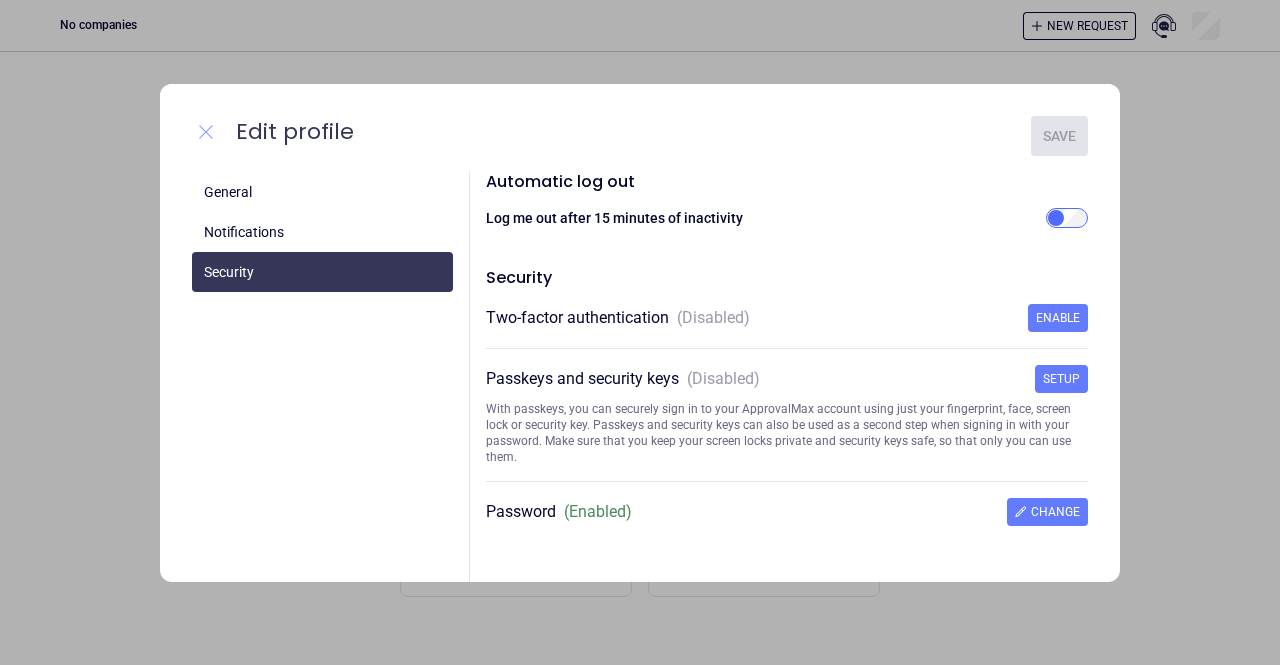 click at bounding box center [206, 132] 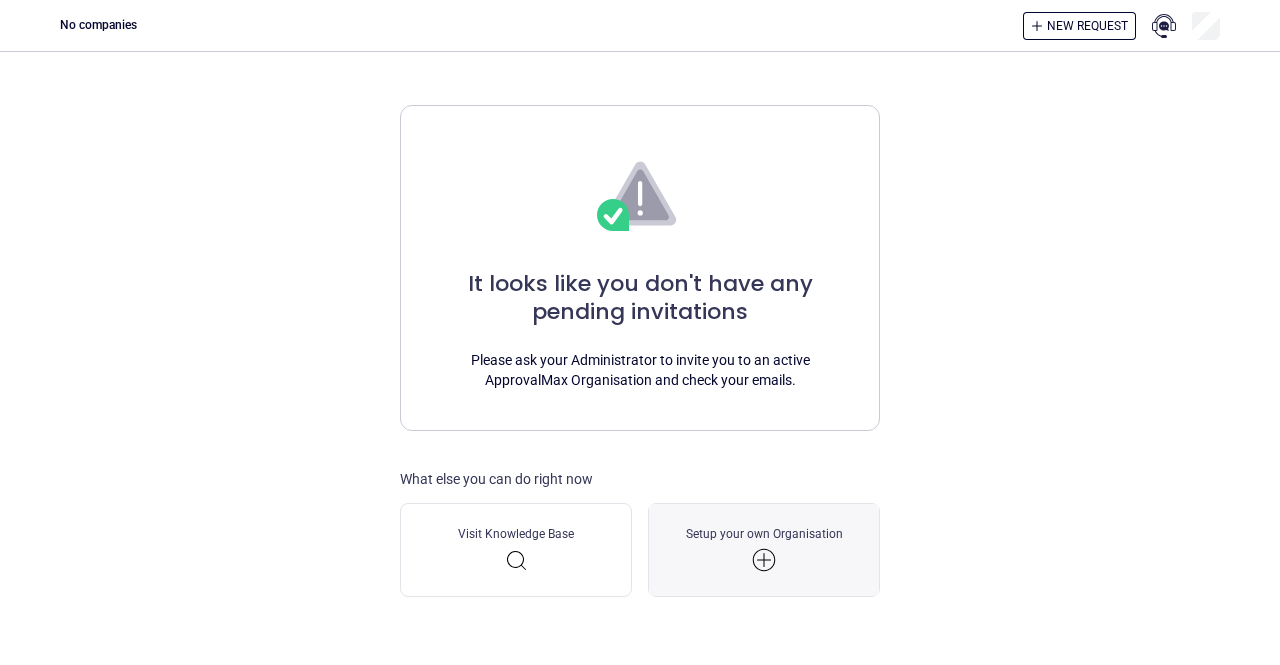click on "Setup your own Organisation" at bounding box center [764, 534] 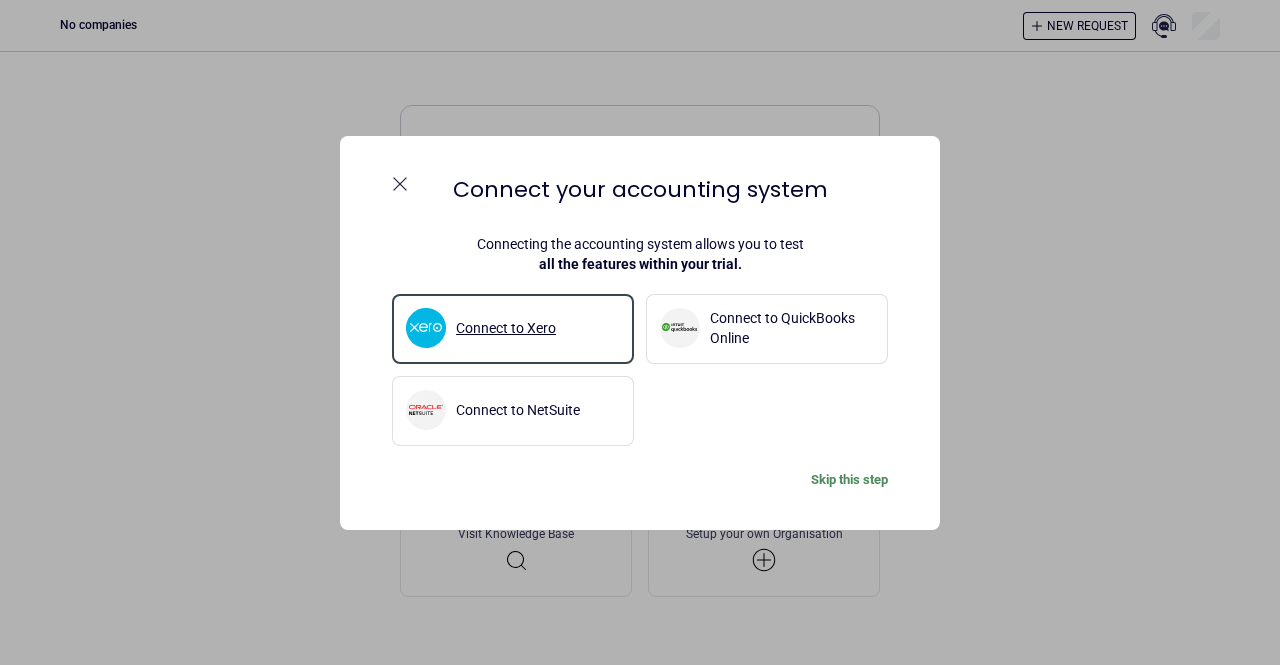 click on "Connect to Xero" at bounding box center (506, 328) 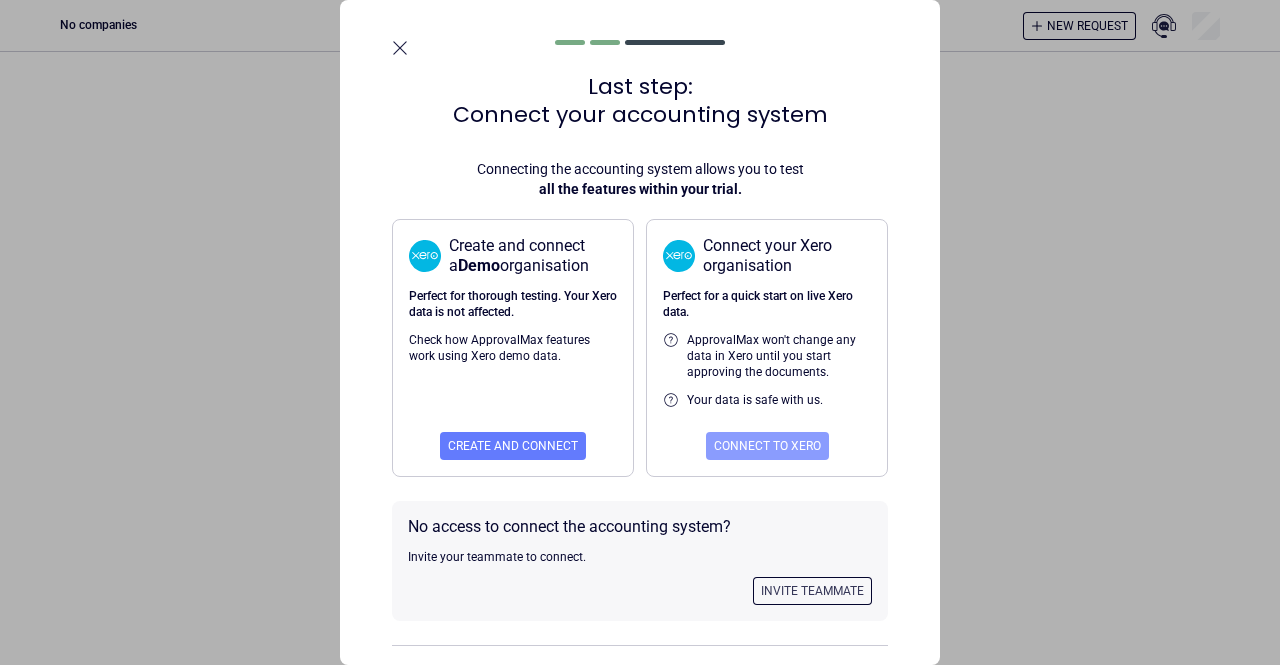 click on "Connect to Xero" at bounding box center [513, 446] 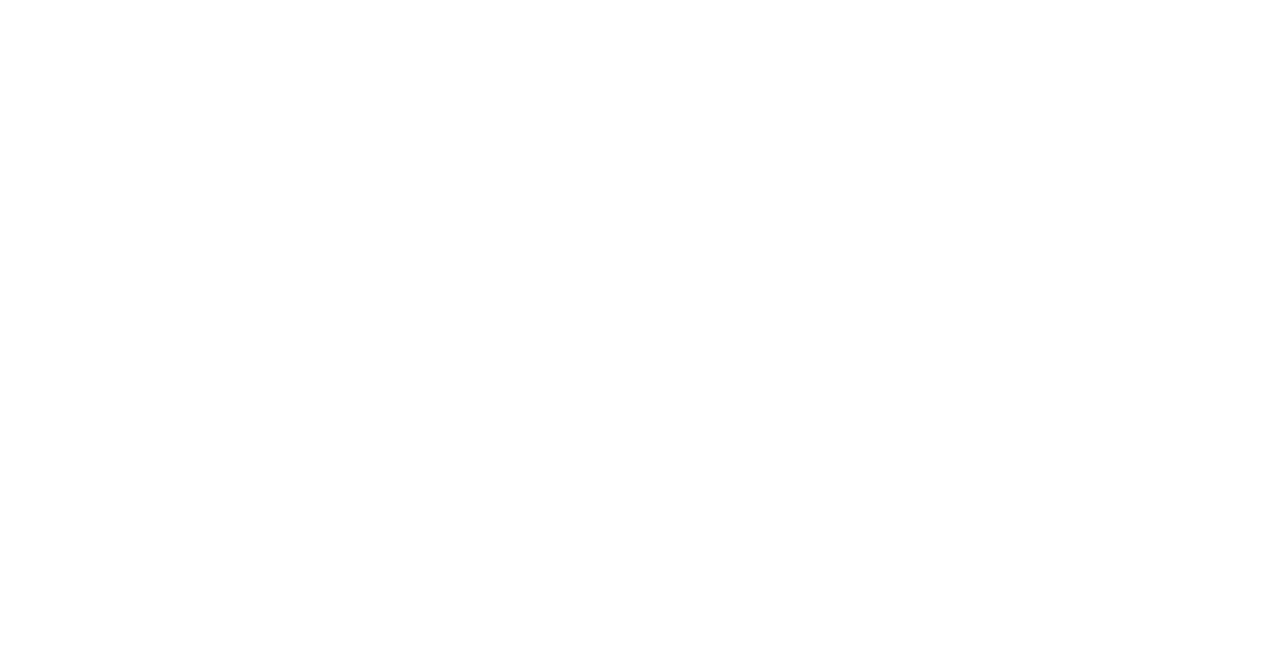 scroll, scrollTop: 0, scrollLeft: 0, axis: both 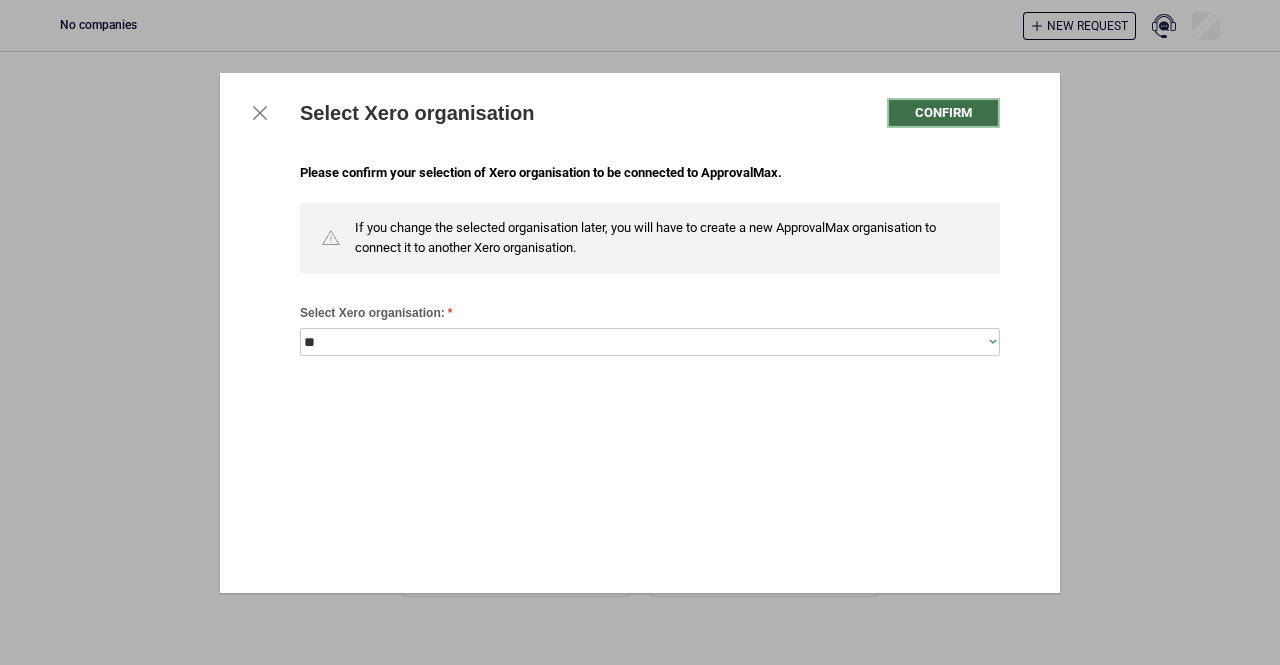 click on "Confirm" at bounding box center [943, 113] 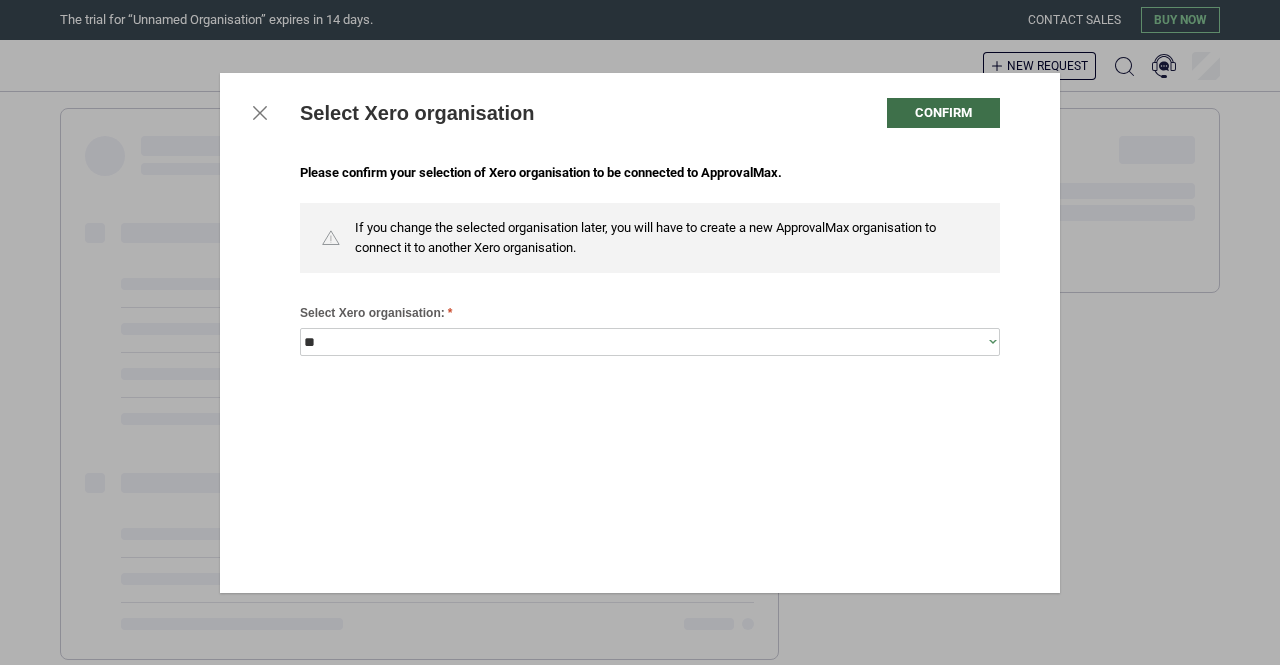 scroll, scrollTop: 0, scrollLeft: 0, axis: both 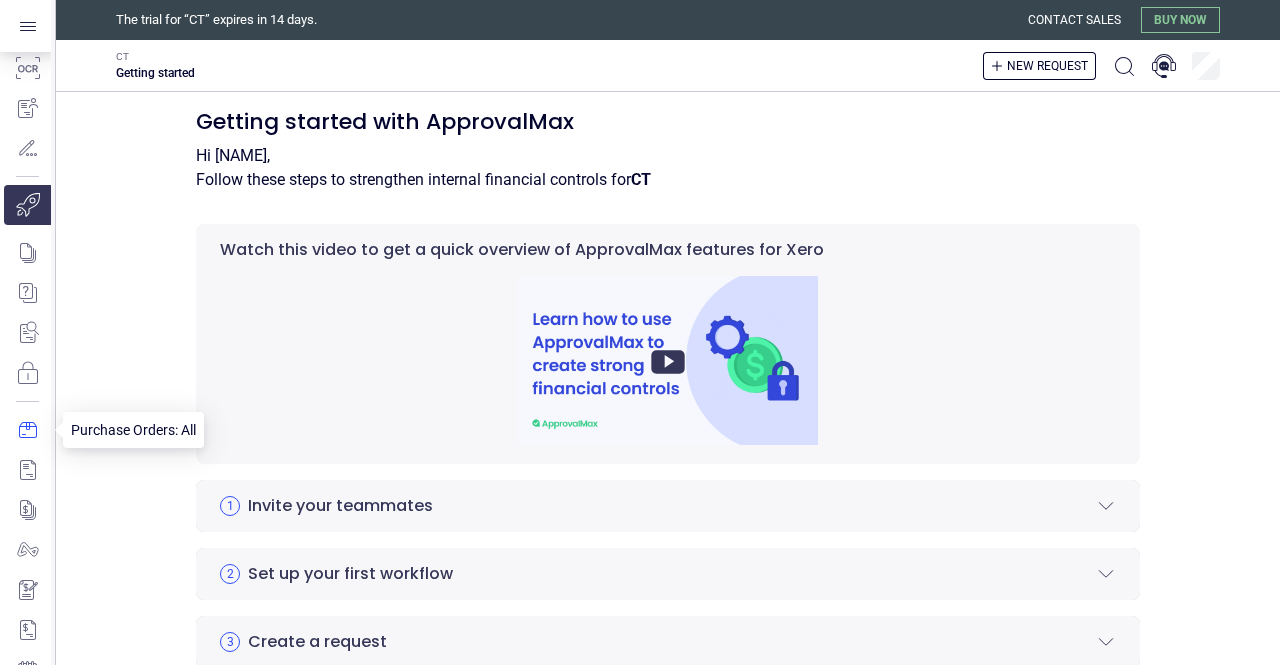click at bounding box center [27, 430] 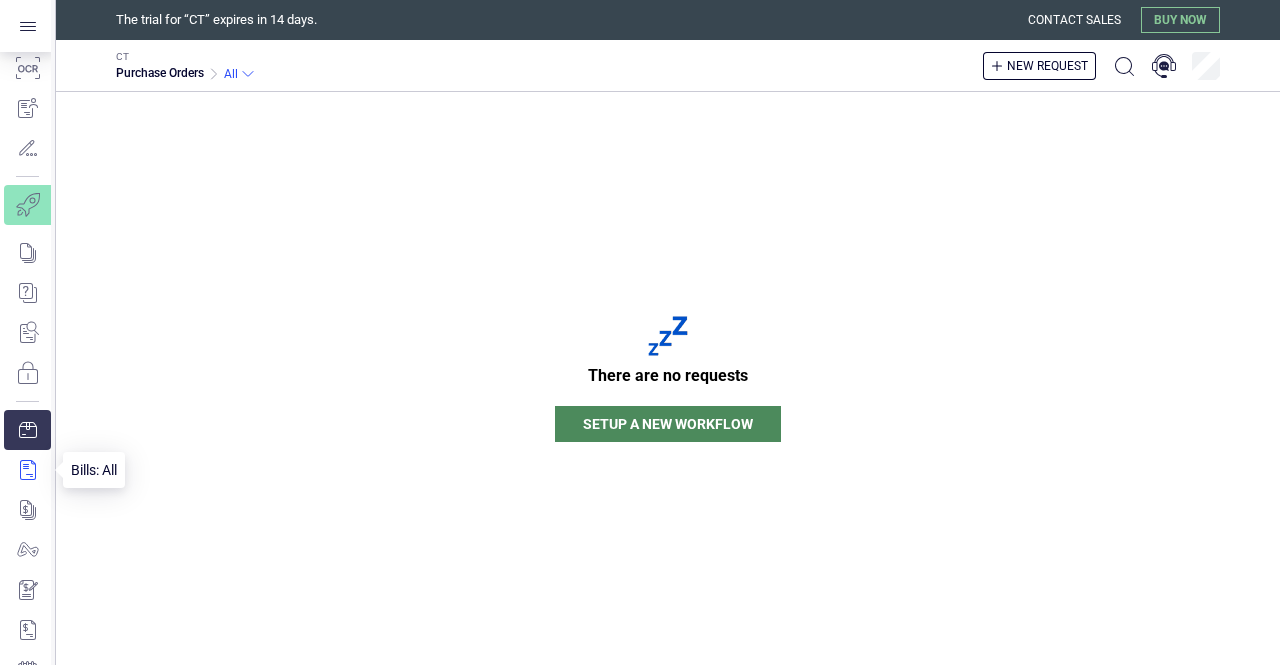 click at bounding box center (27, 470) 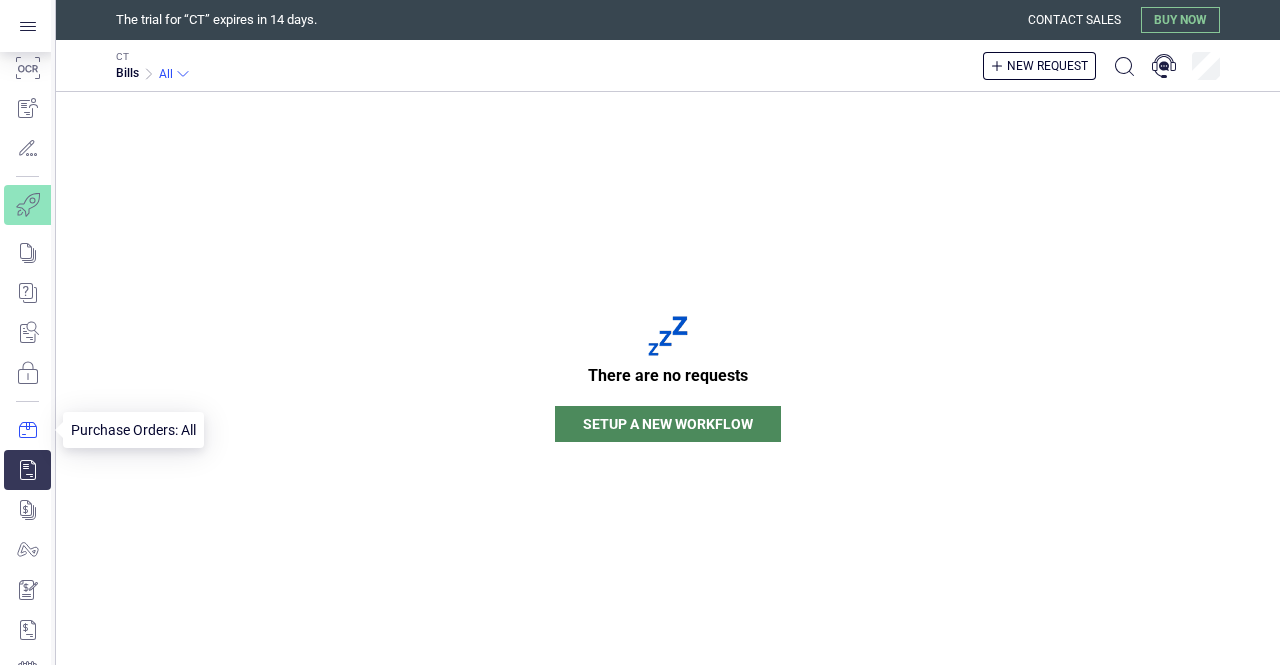 click at bounding box center (27, 430) 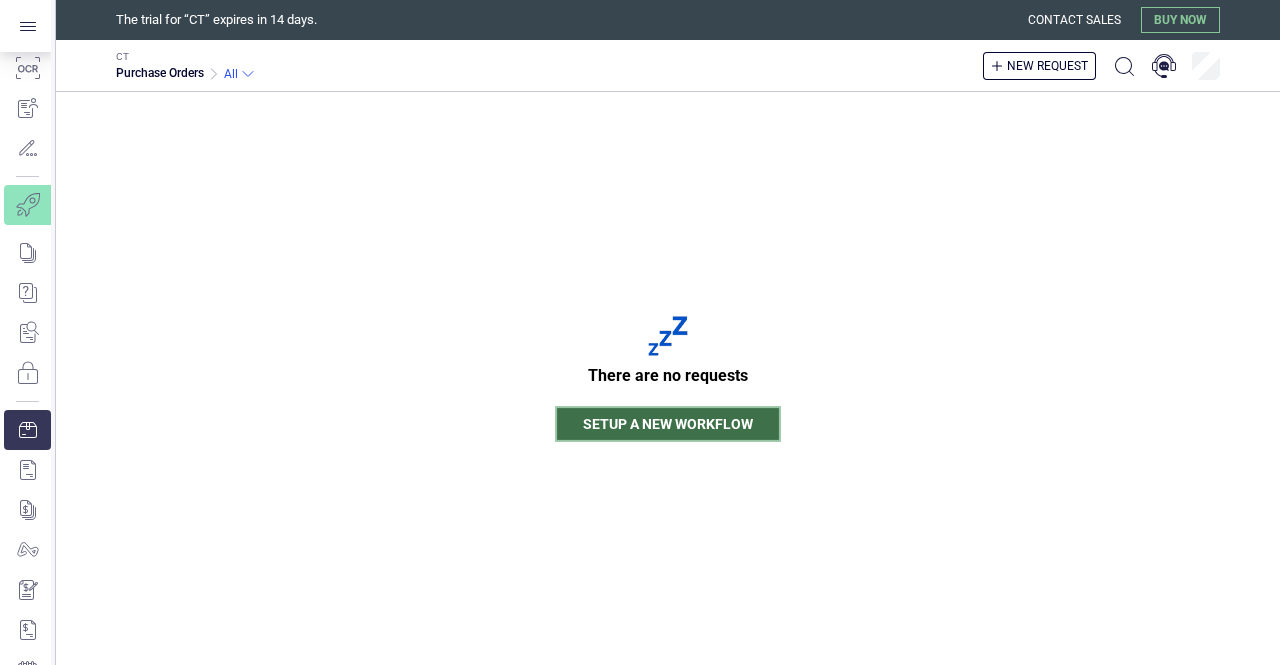 click on "Setup a new workflow" at bounding box center [668, 424] 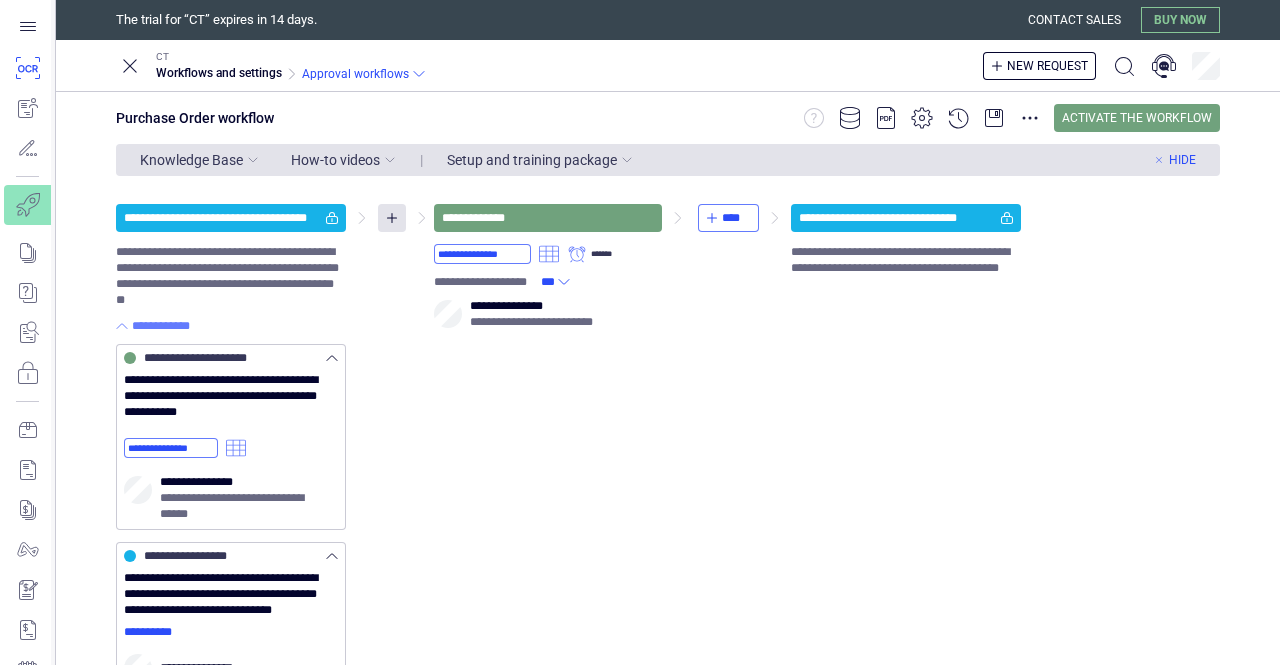 scroll, scrollTop: 0, scrollLeft: 0, axis: both 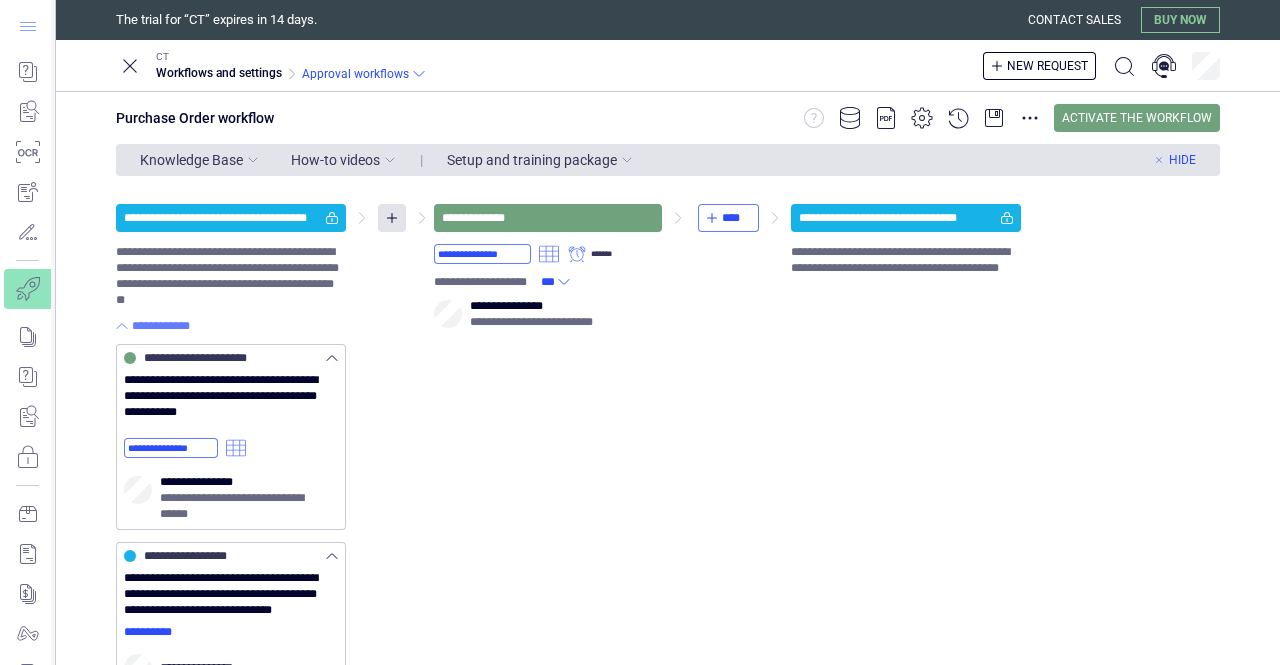 click at bounding box center (28, 26) 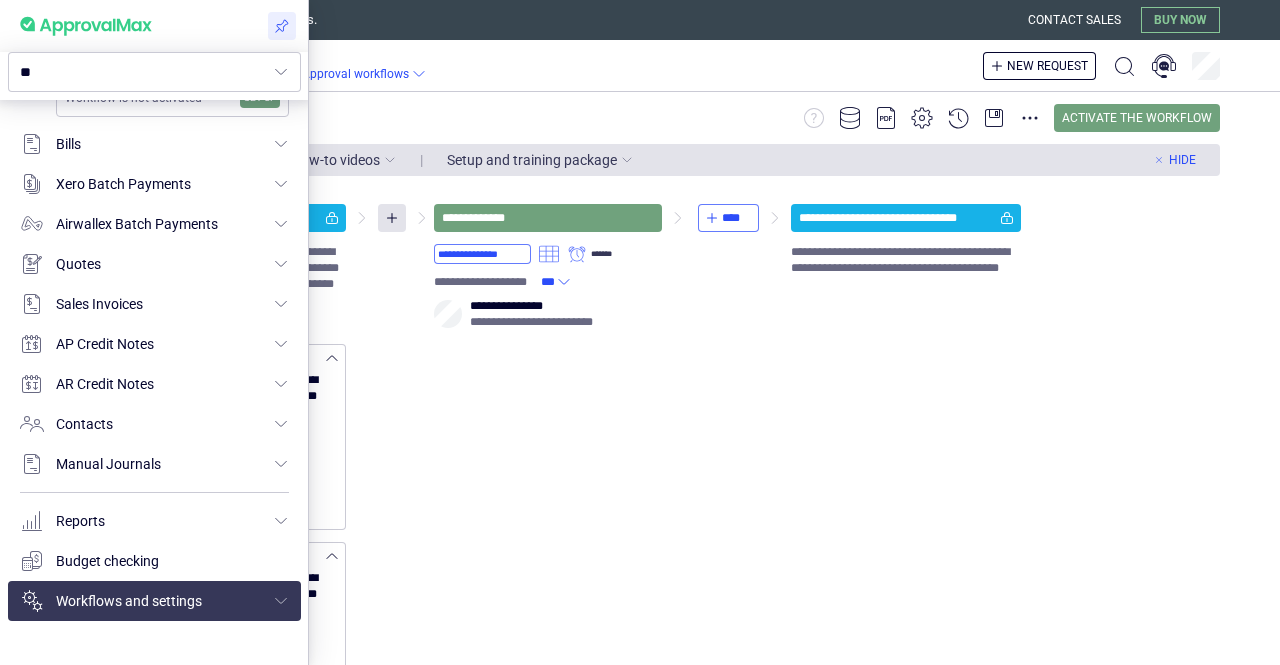 scroll, scrollTop: 694, scrollLeft: 0, axis: vertical 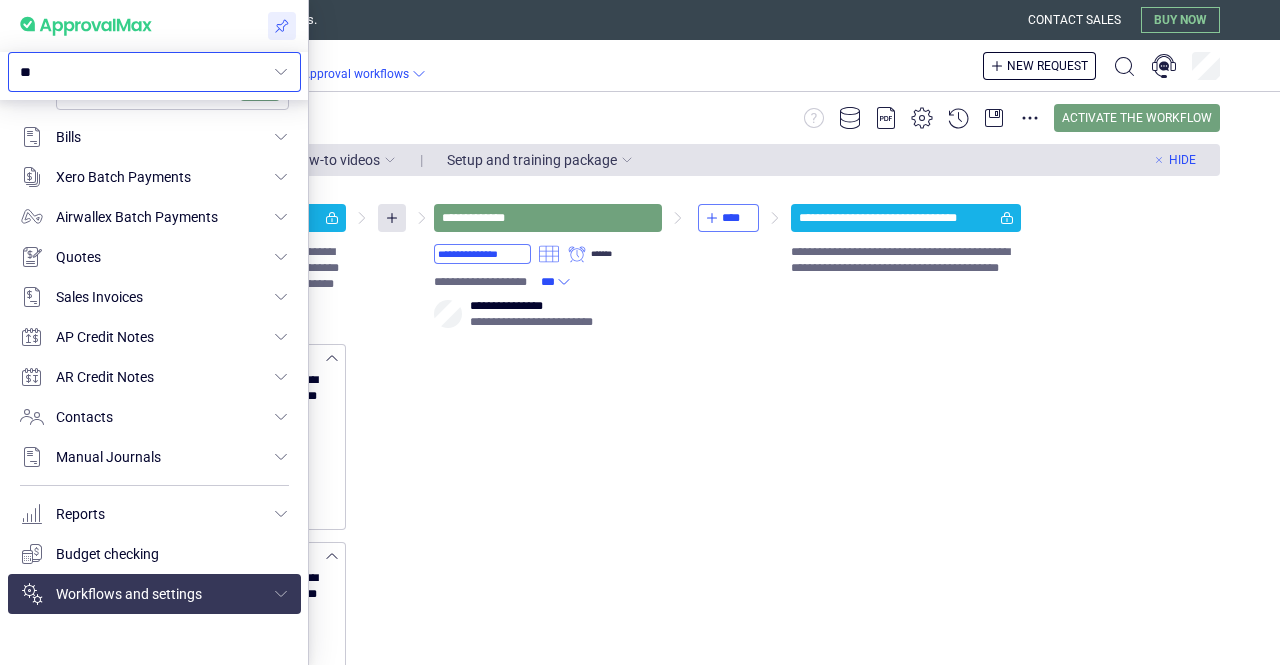 click on "**" at bounding box center (142, 72) 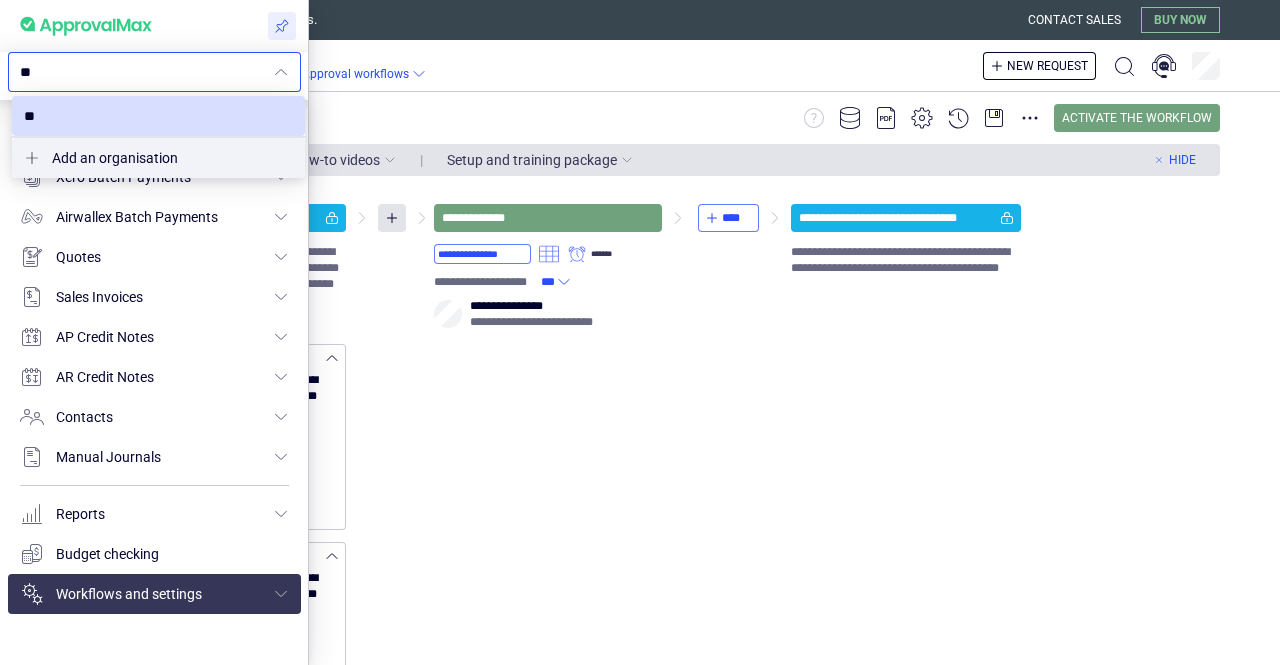 click on "**" at bounding box center (142, 72) 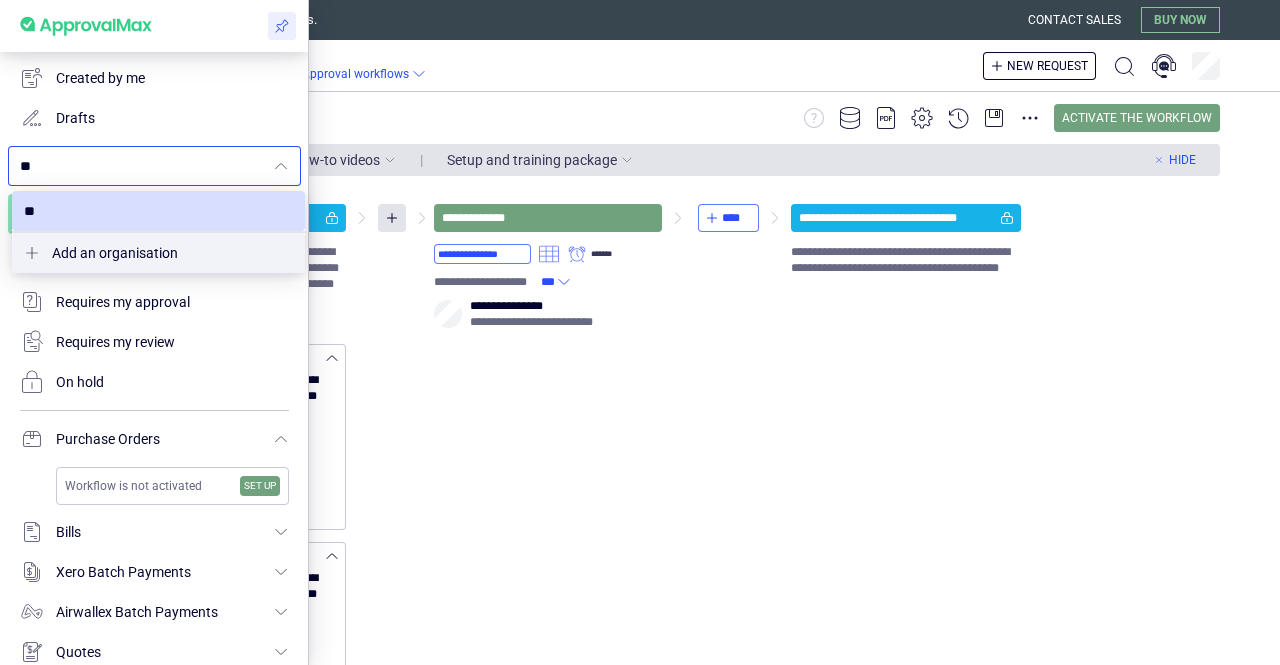 scroll, scrollTop: 220, scrollLeft: 0, axis: vertical 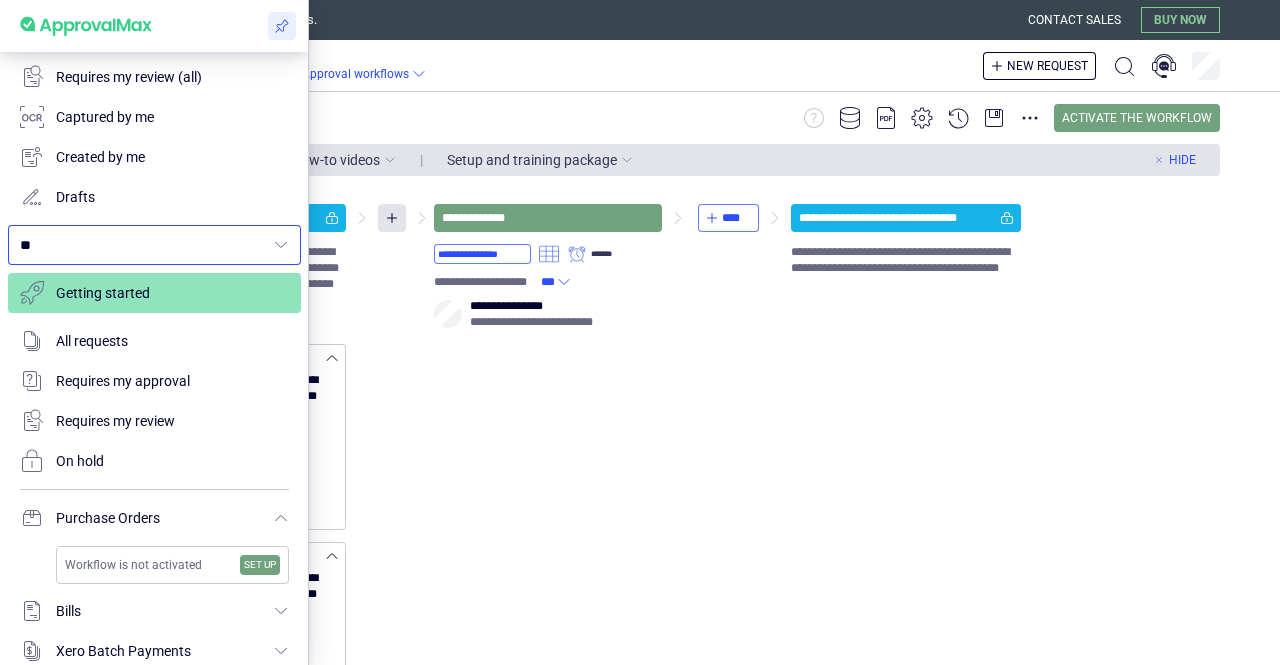 click at bounding box center [281, 245] 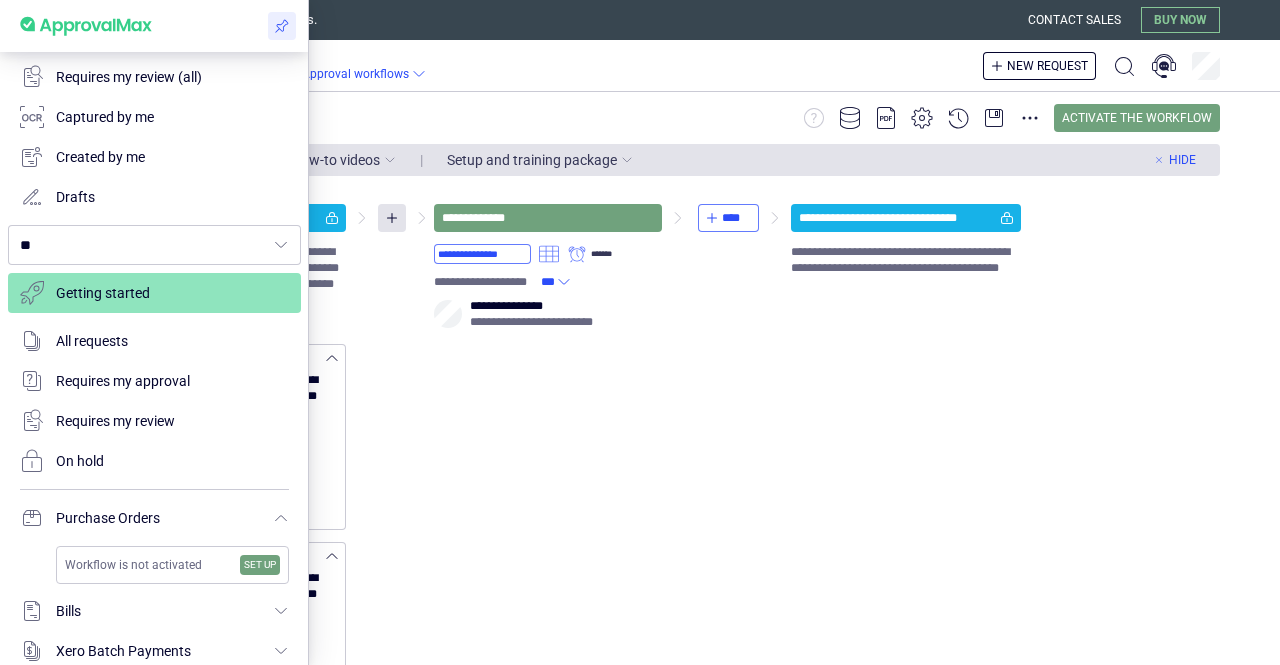 click at bounding box center [640, 332] 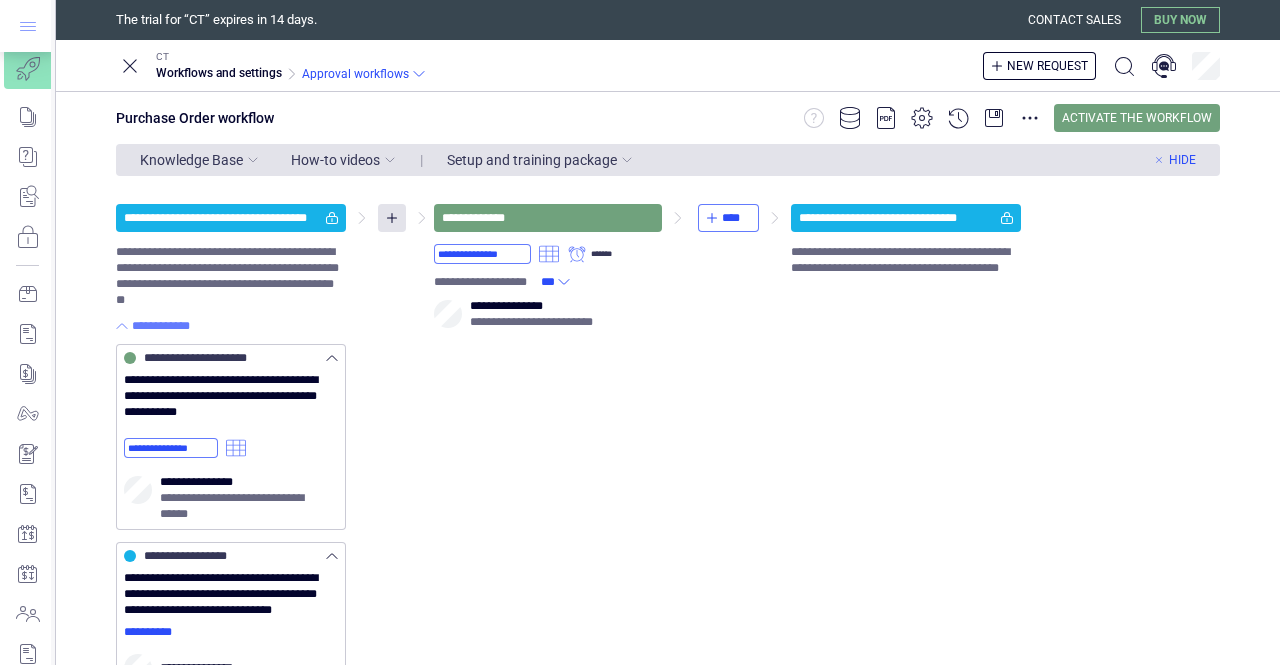 click at bounding box center (28, 26) 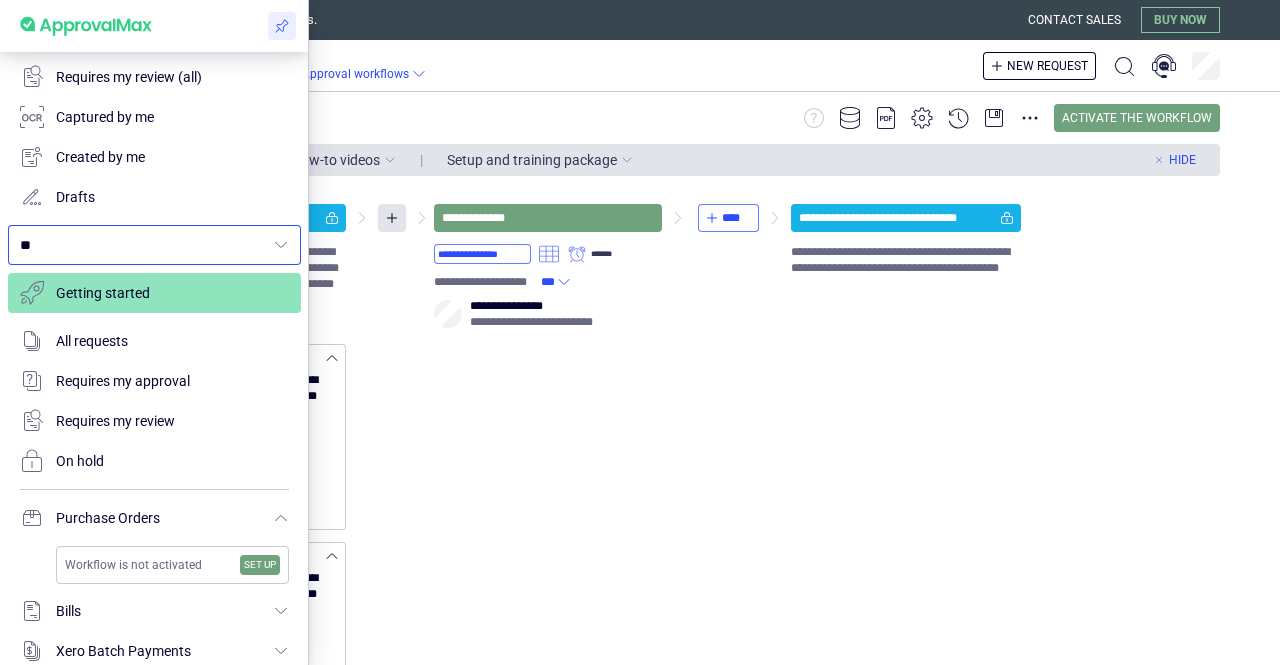 scroll, scrollTop: 0, scrollLeft: 0, axis: both 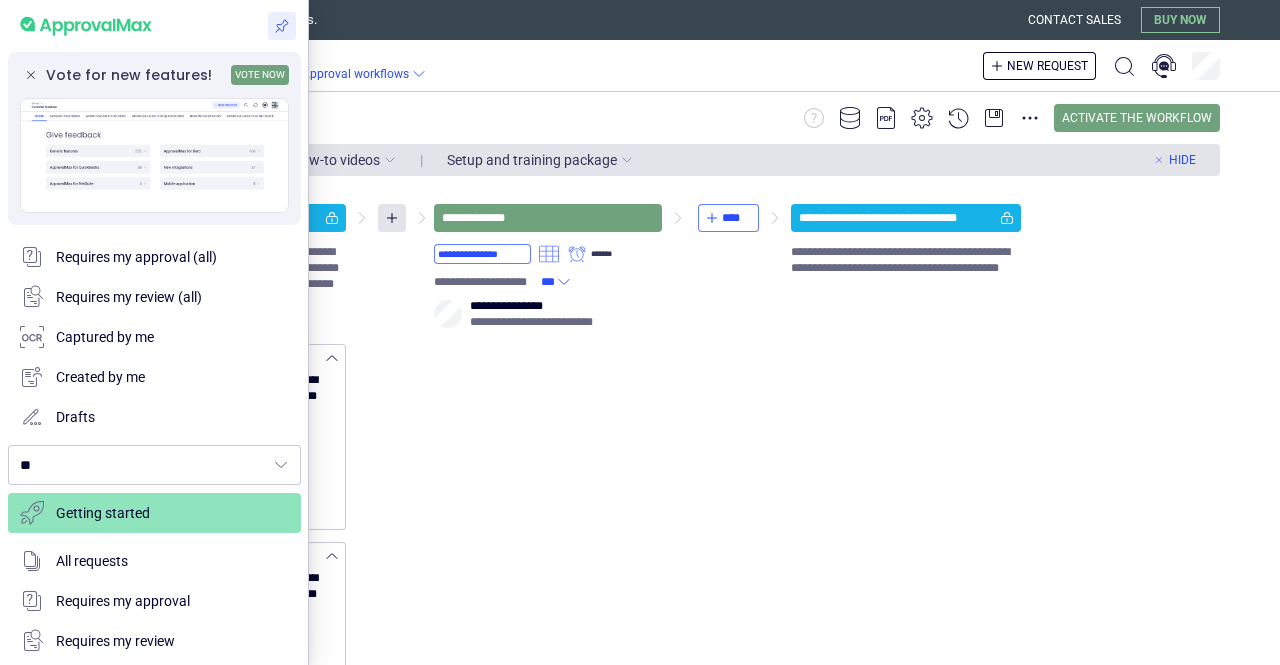 click at bounding box center [154, 155] 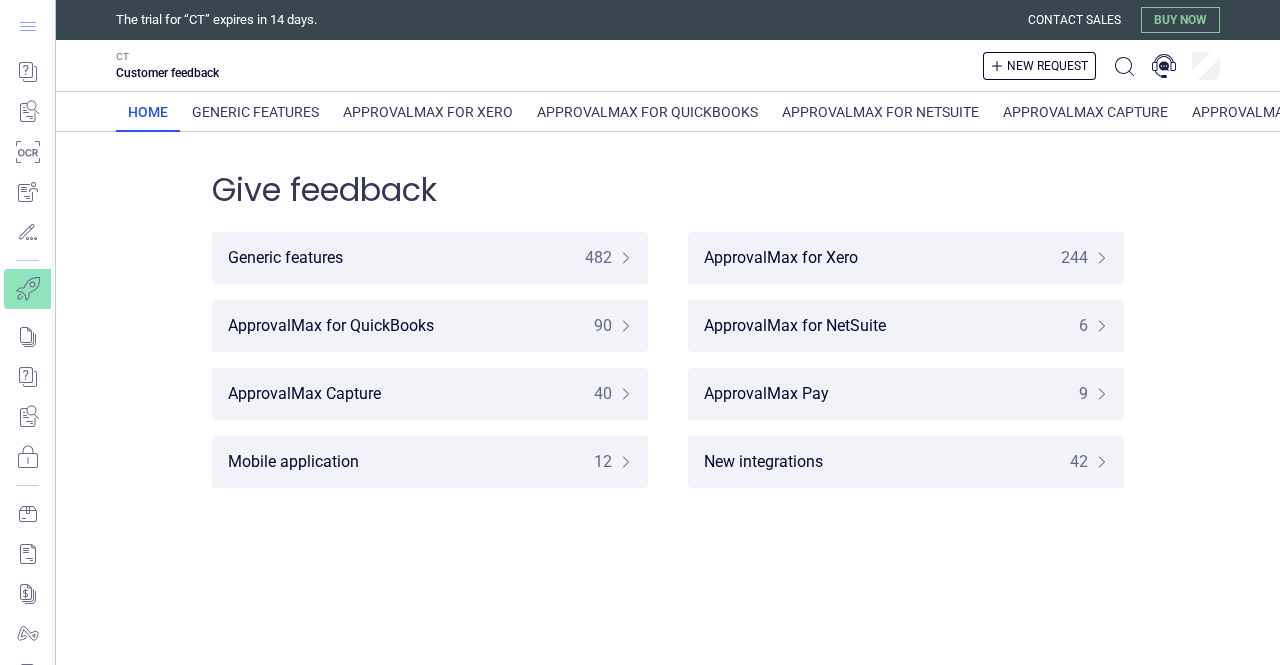 click at bounding box center (28, 26) 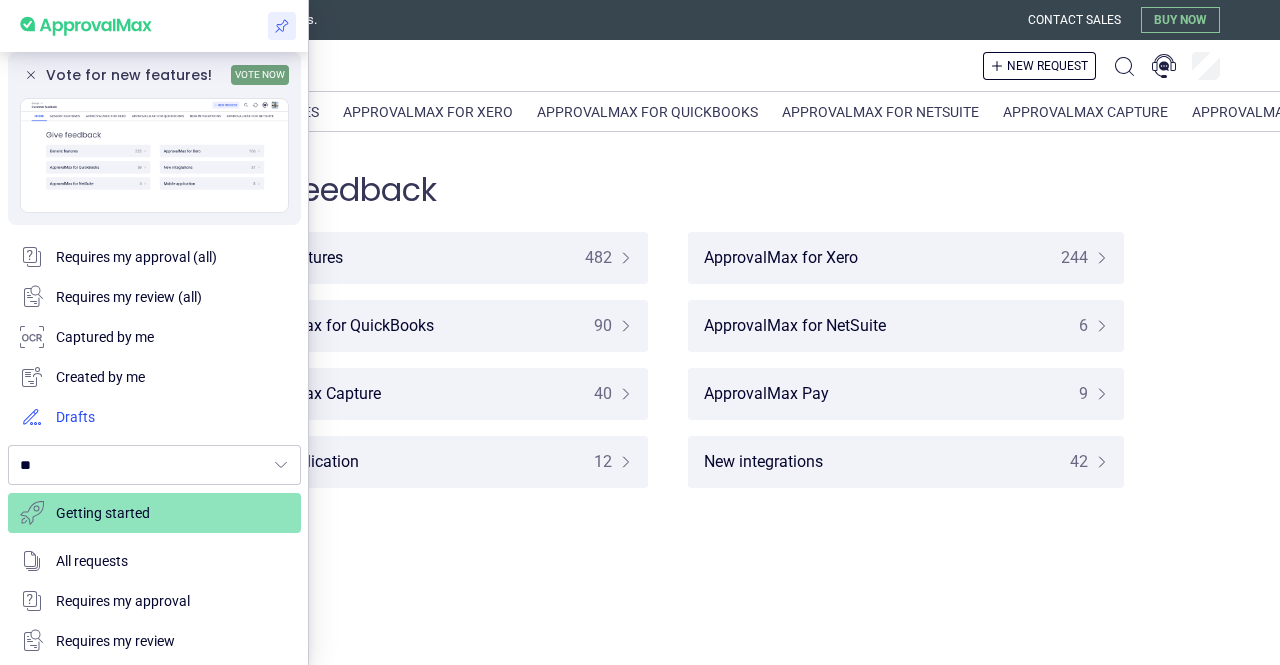 scroll, scrollTop: 128, scrollLeft: 0, axis: vertical 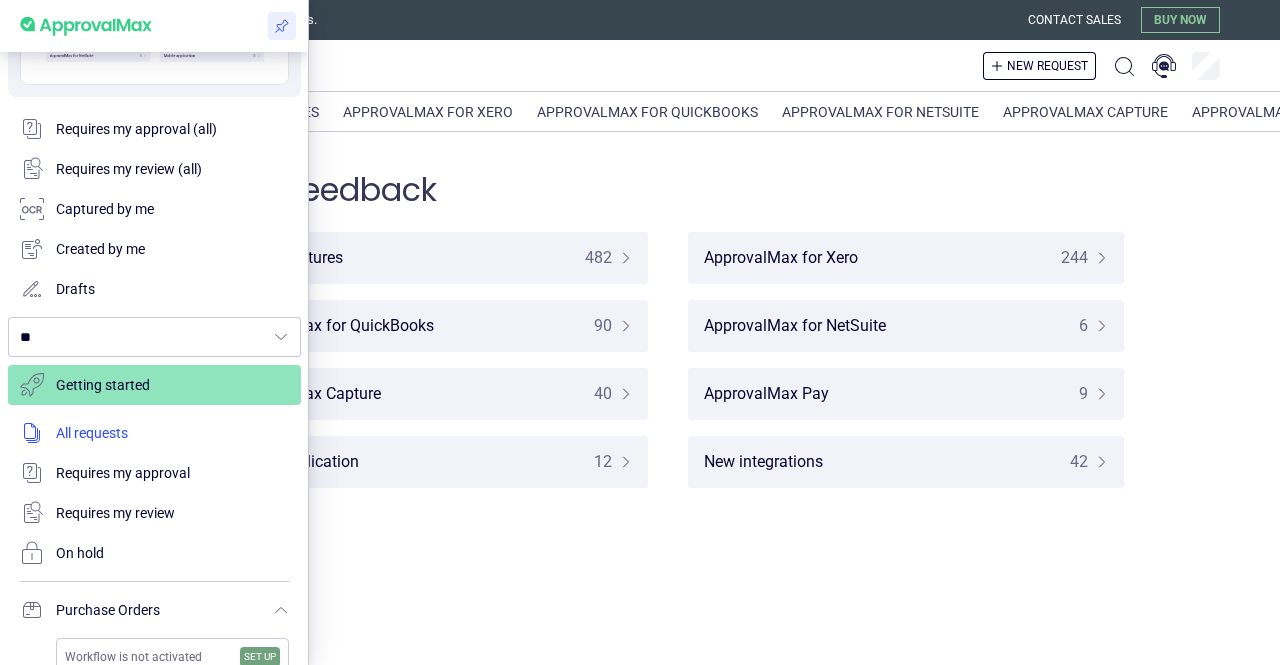click at bounding box center (154, 433) 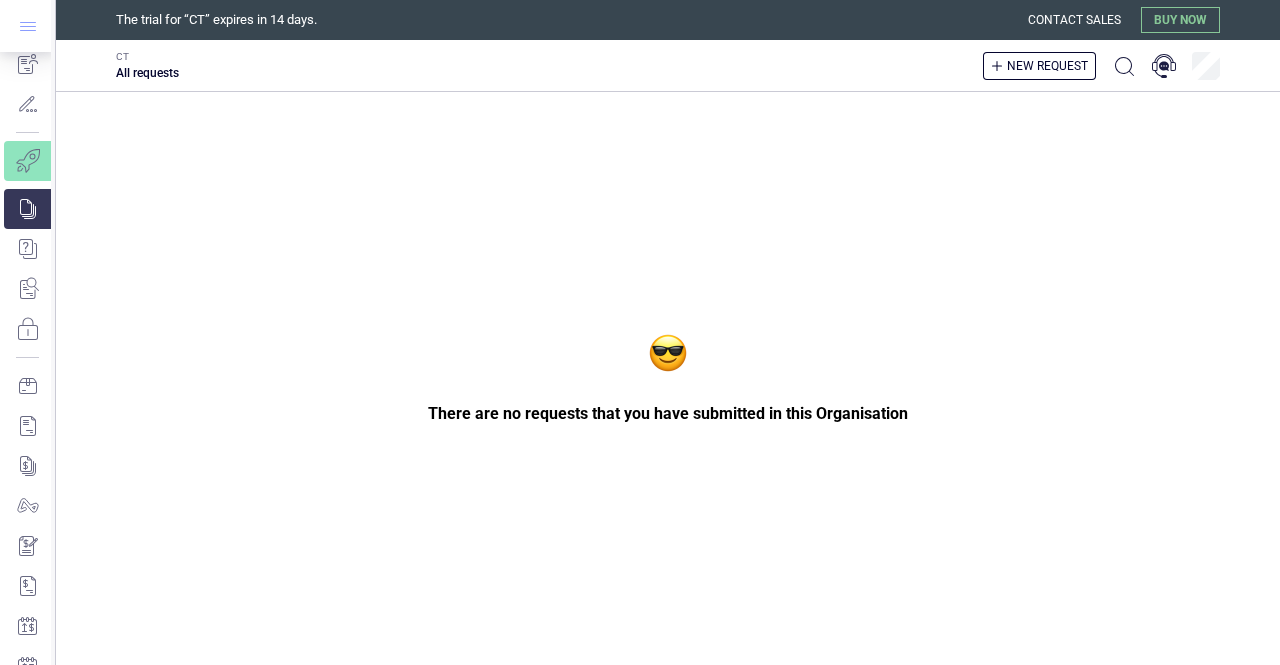 click at bounding box center [27, 26] 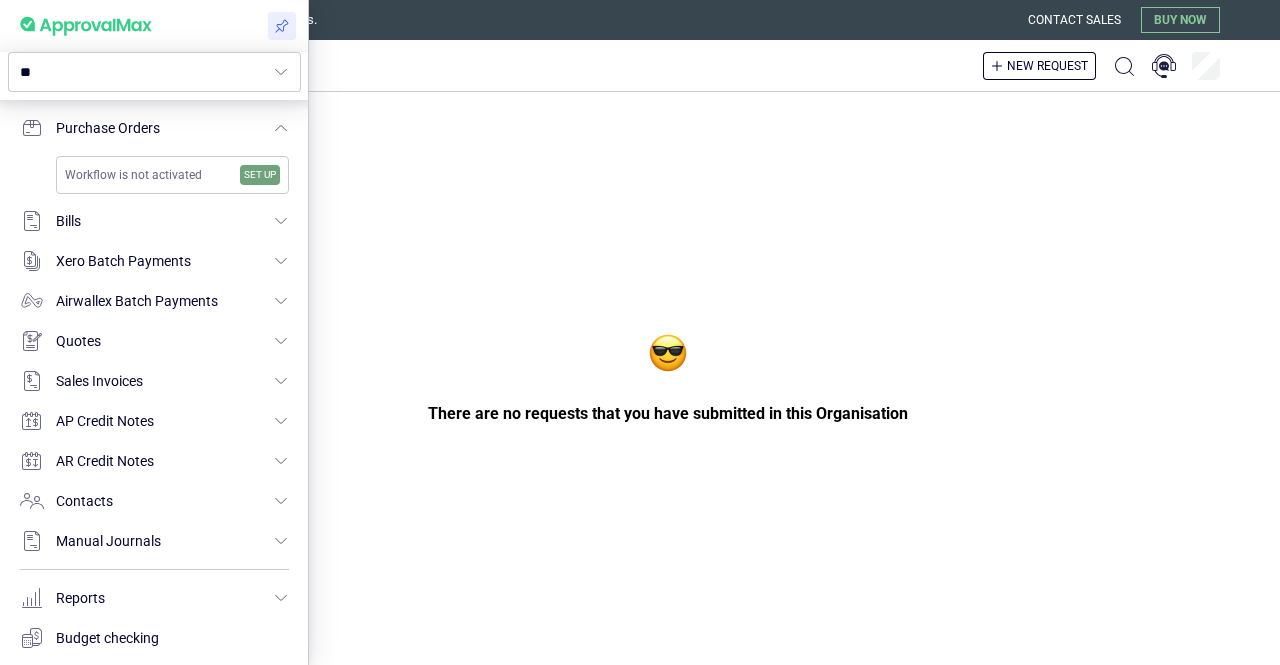 scroll, scrollTop: 706, scrollLeft: 0, axis: vertical 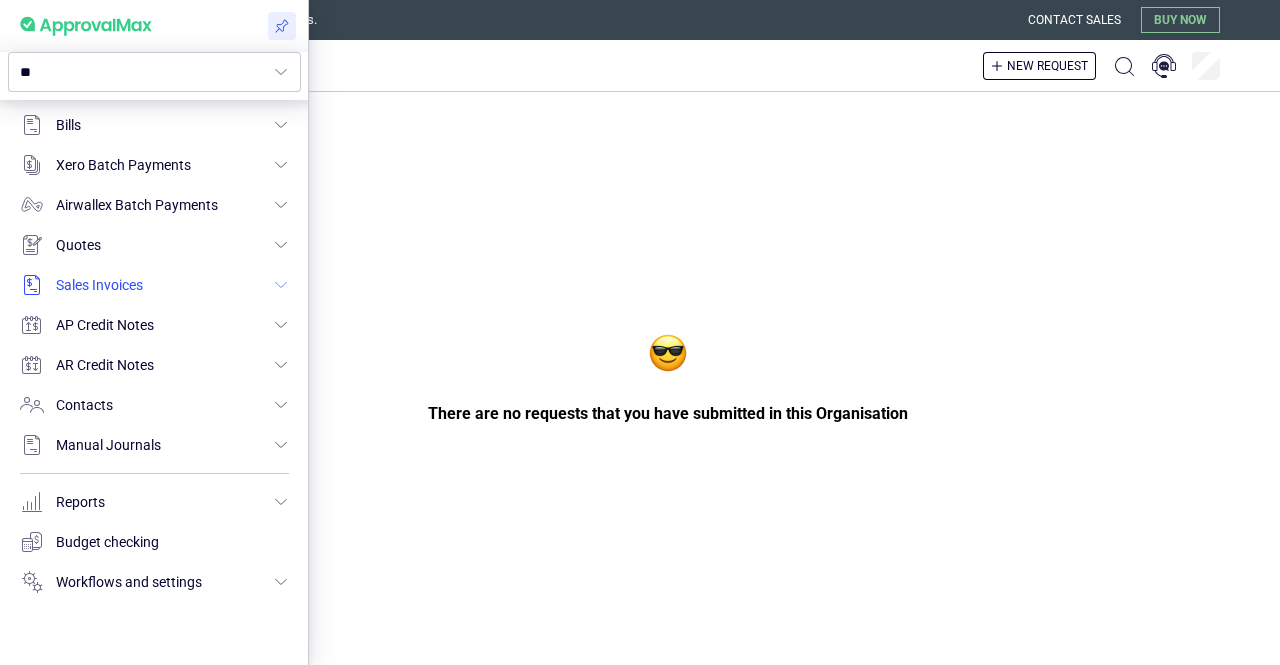 click at bounding box center [154, 125] 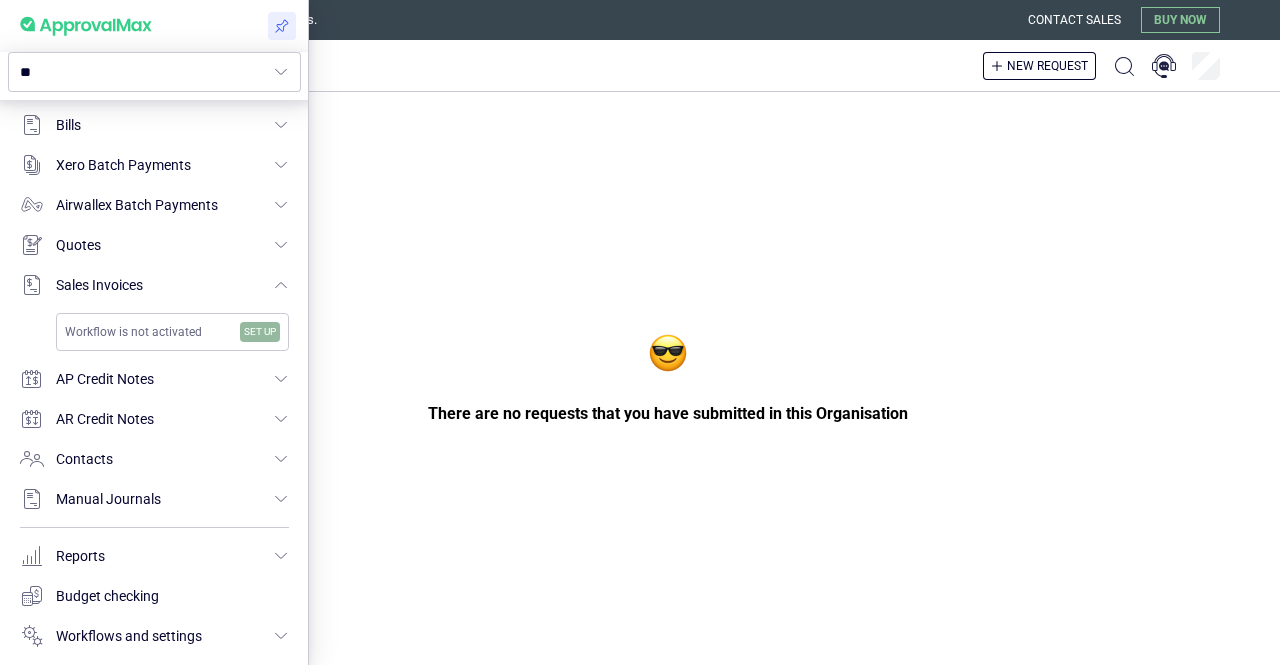 click on "Set up" at bounding box center [260, 332] 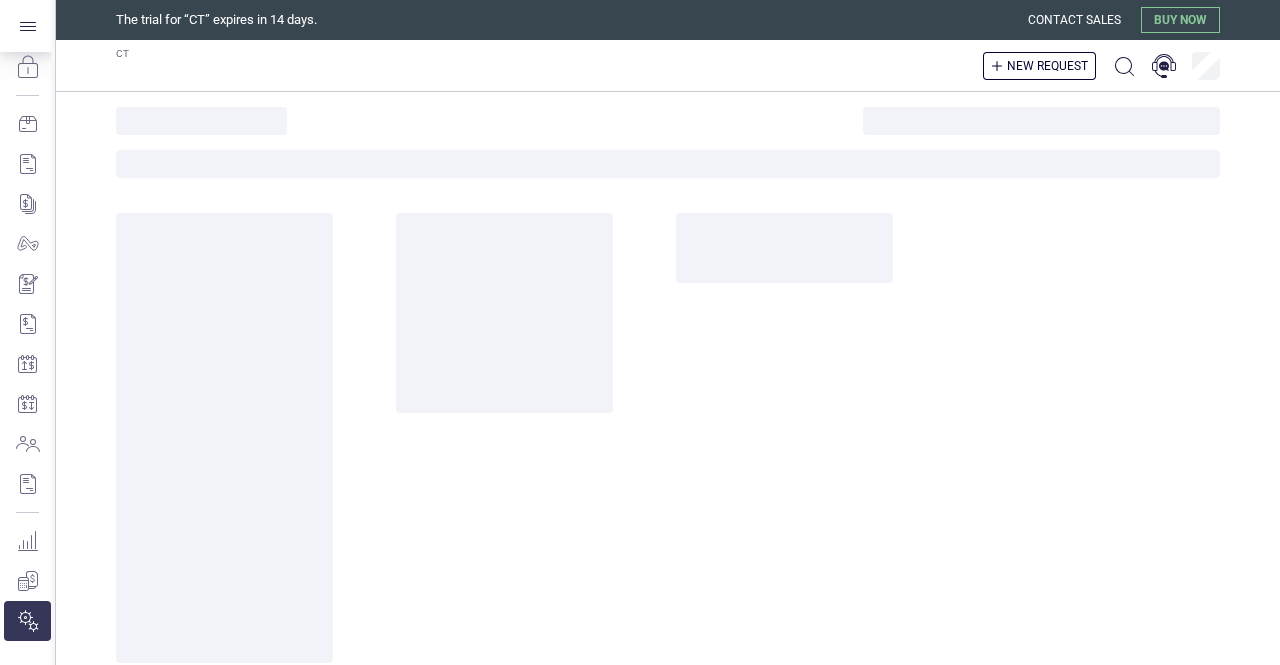 scroll, scrollTop: 390, scrollLeft: 0, axis: vertical 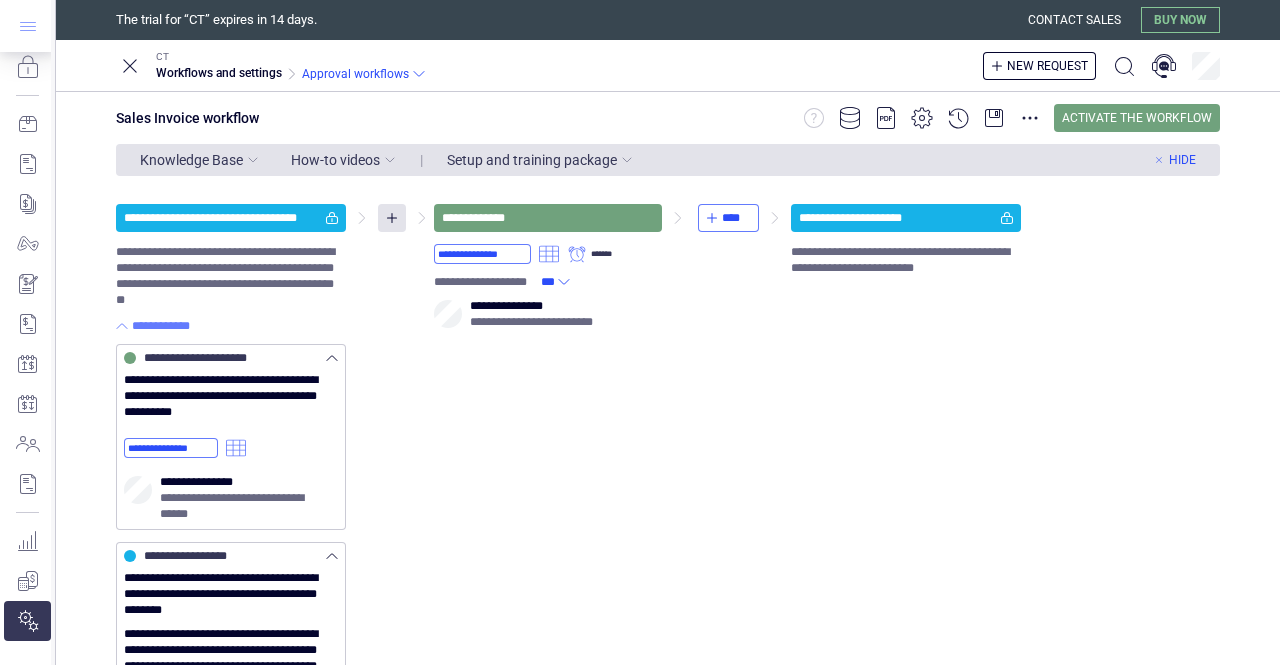 click at bounding box center [27, 26] 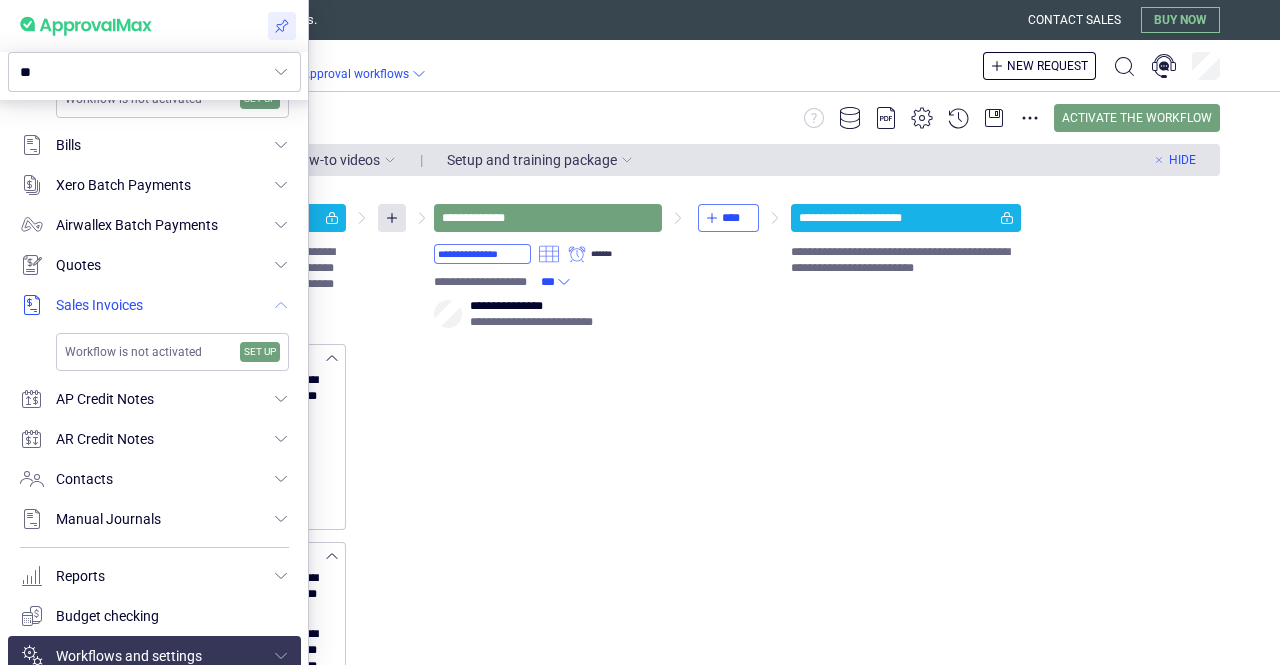 scroll, scrollTop: 760, scrollLeft: 0, axis: vertical 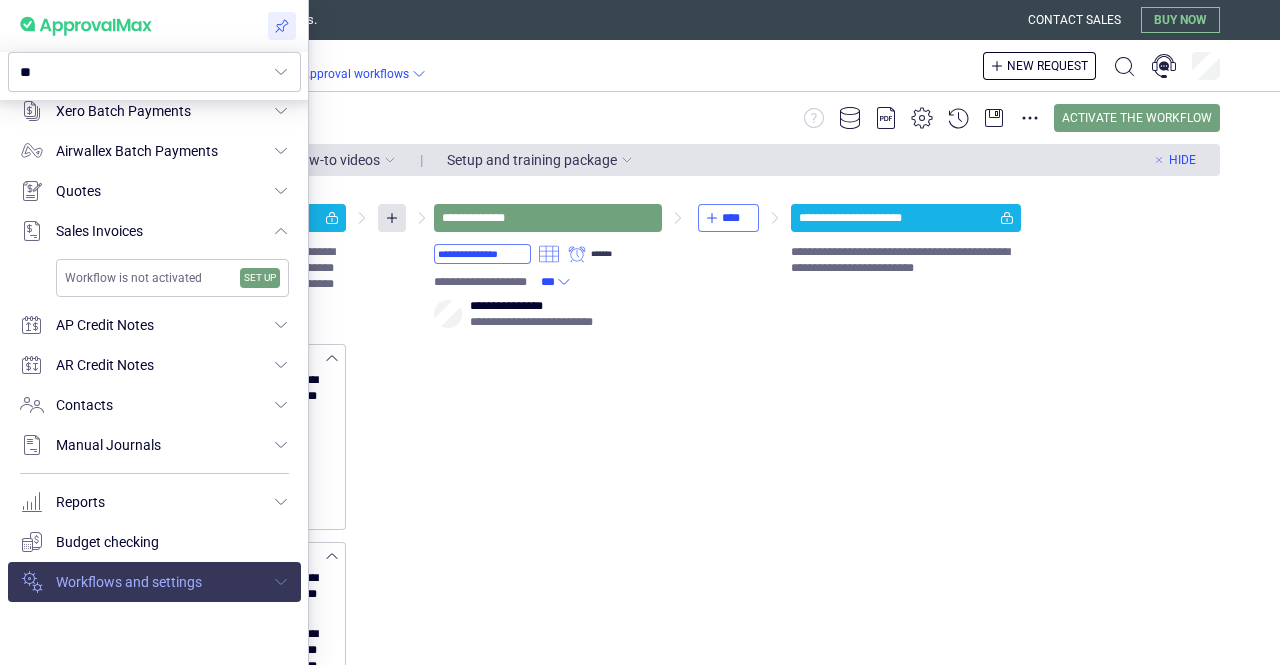 click at bounding box center [154, 582] 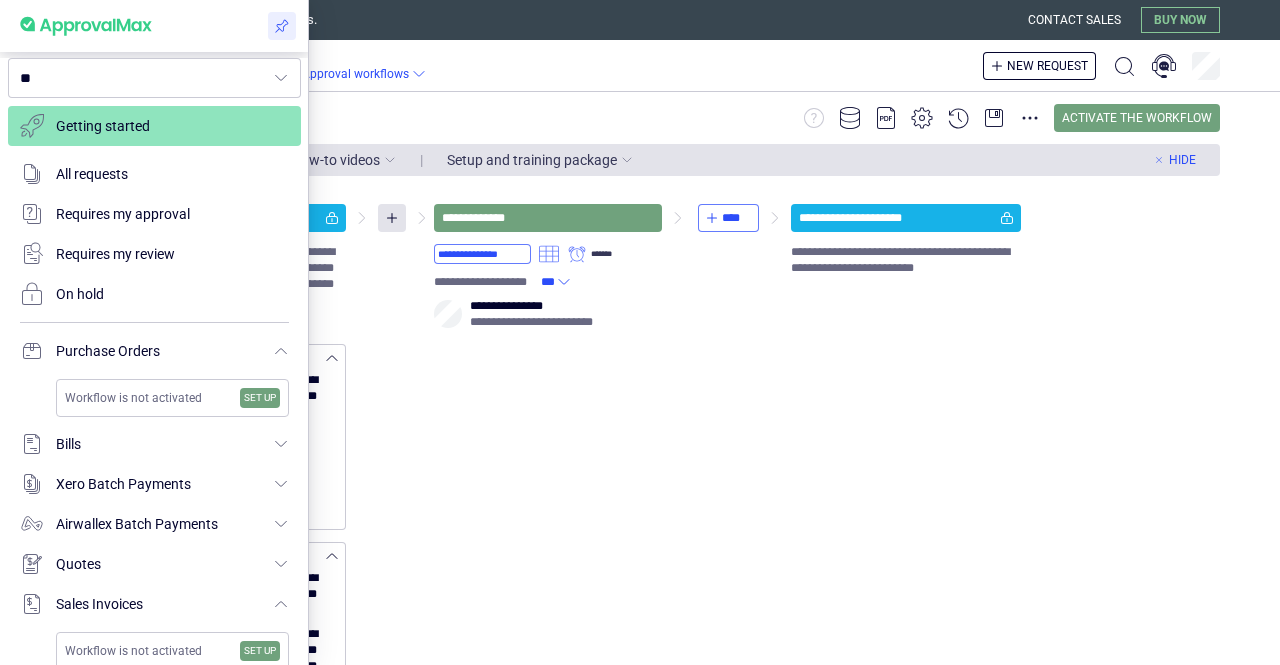 scroll, scrollTop: 386, scrollLeft: 0, axis: vertical 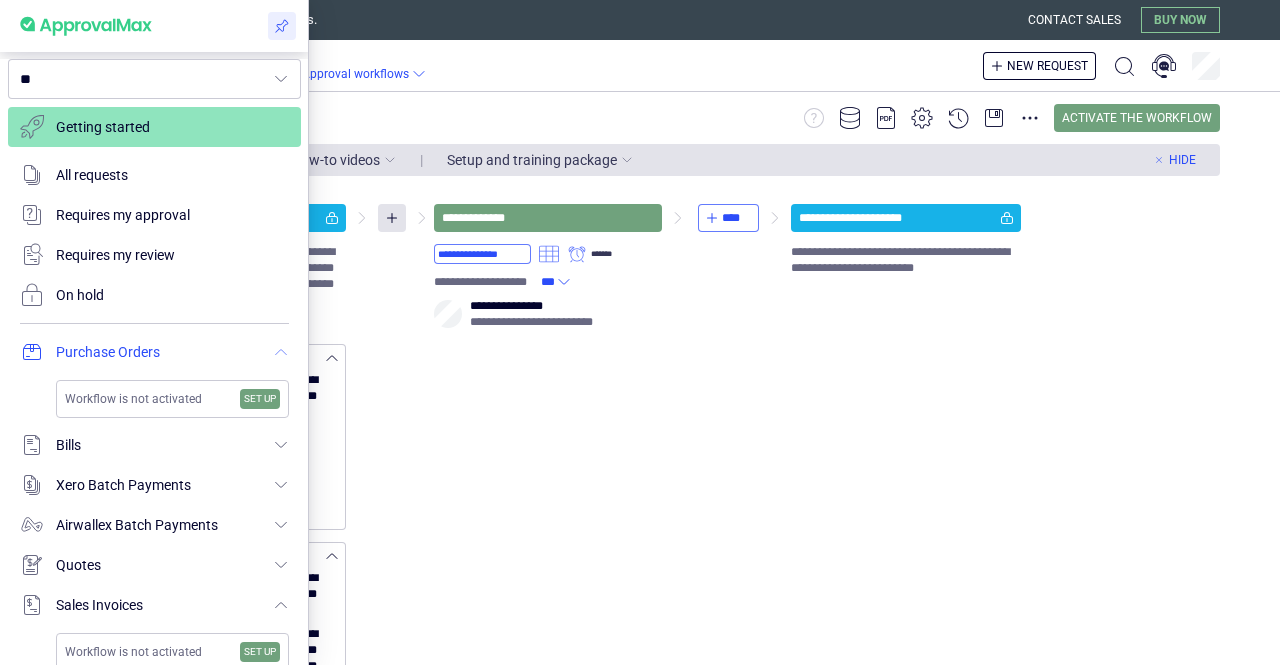 click at bounding box center (154, 352) 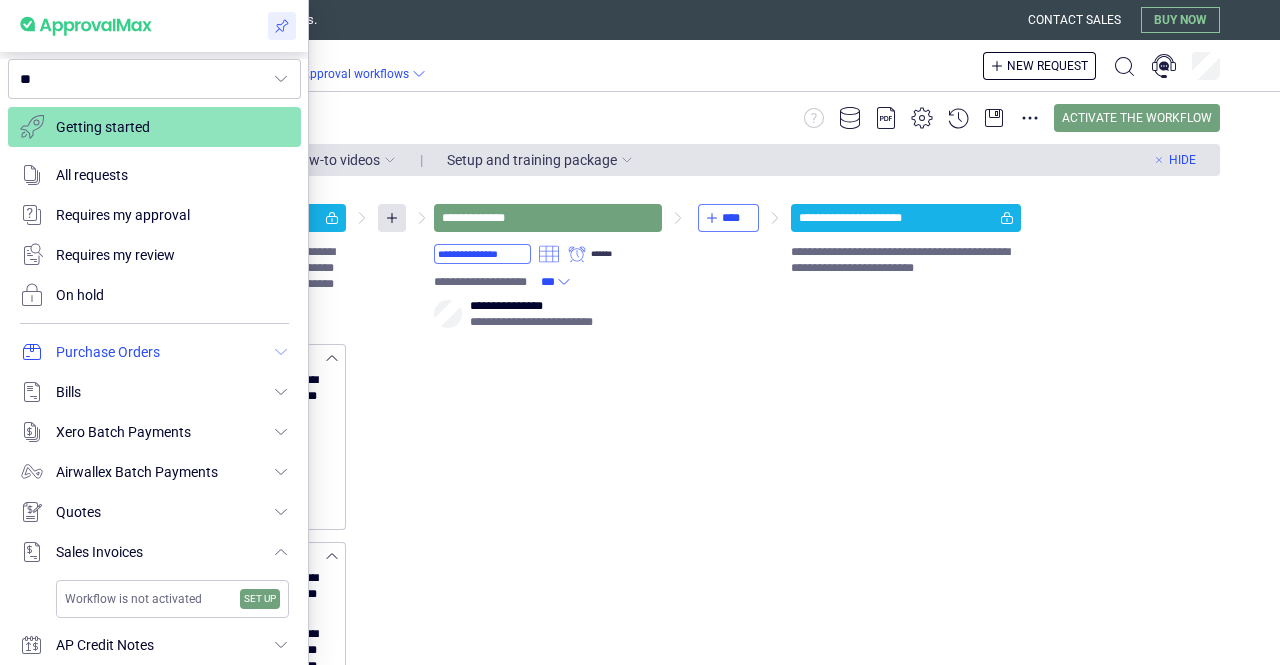 click at bounding box center [154, 352] 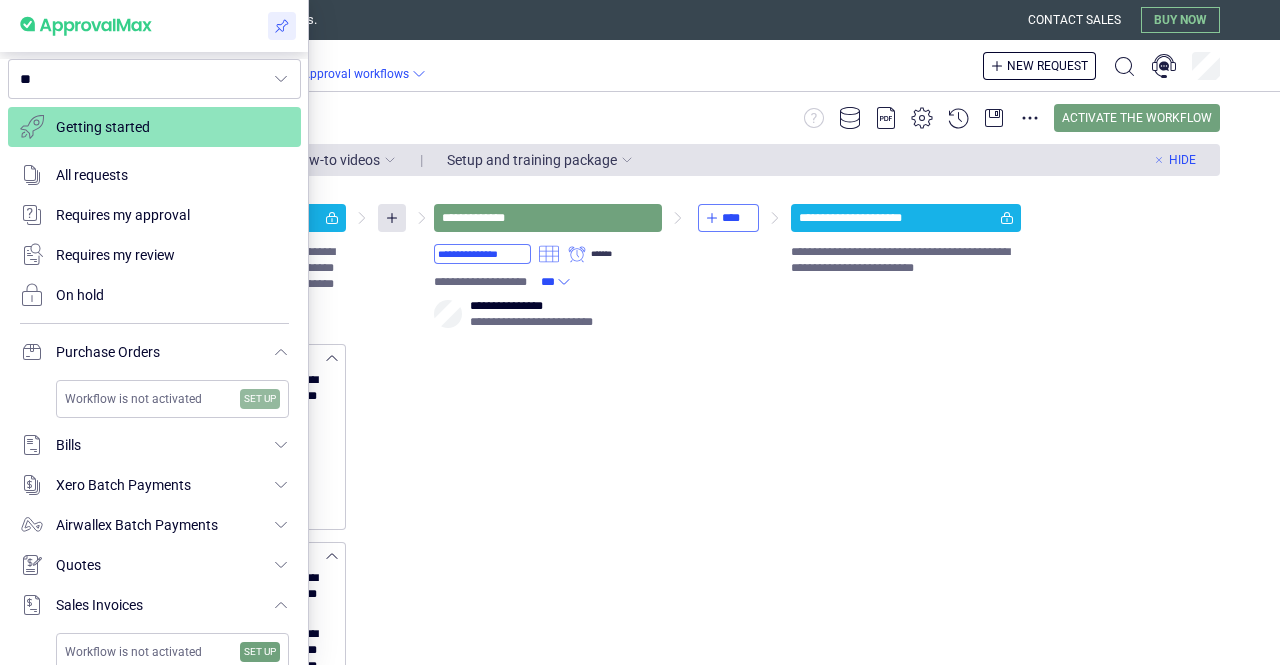 click on "Set up" at bounding box center [260, 399] 